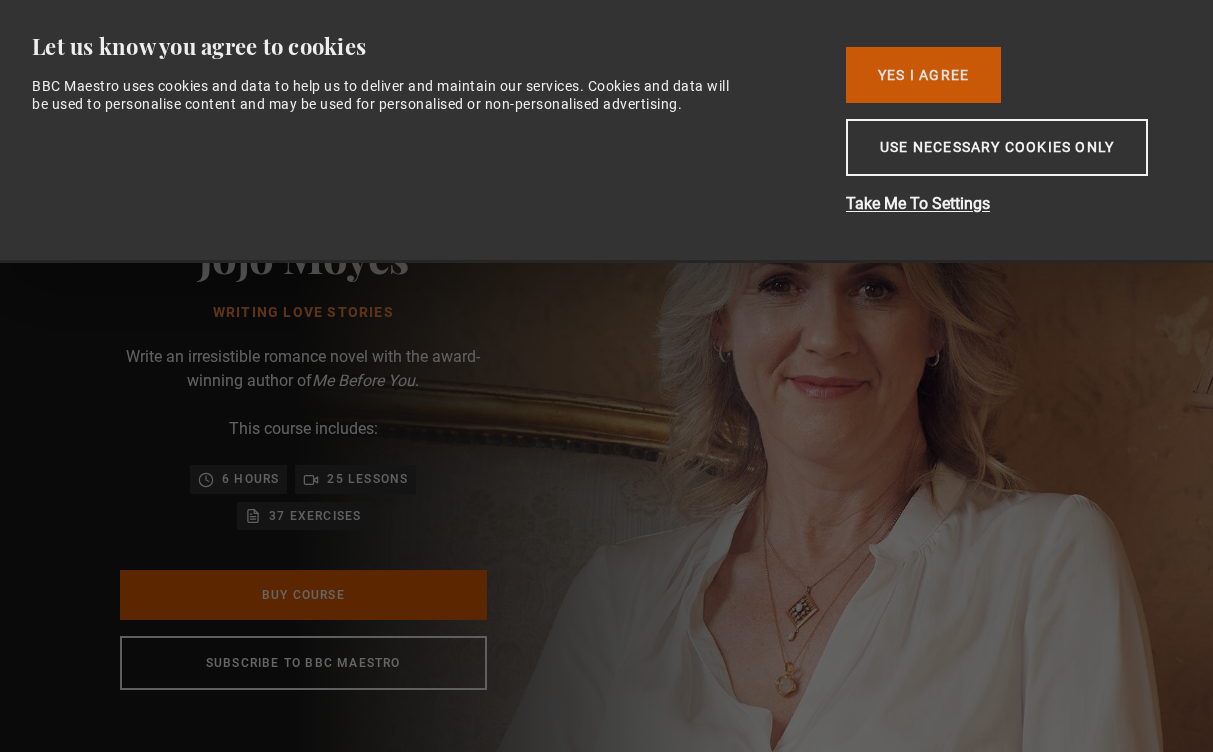 scroll, scrollTop: 0, scrollLeft: 0, axis: both 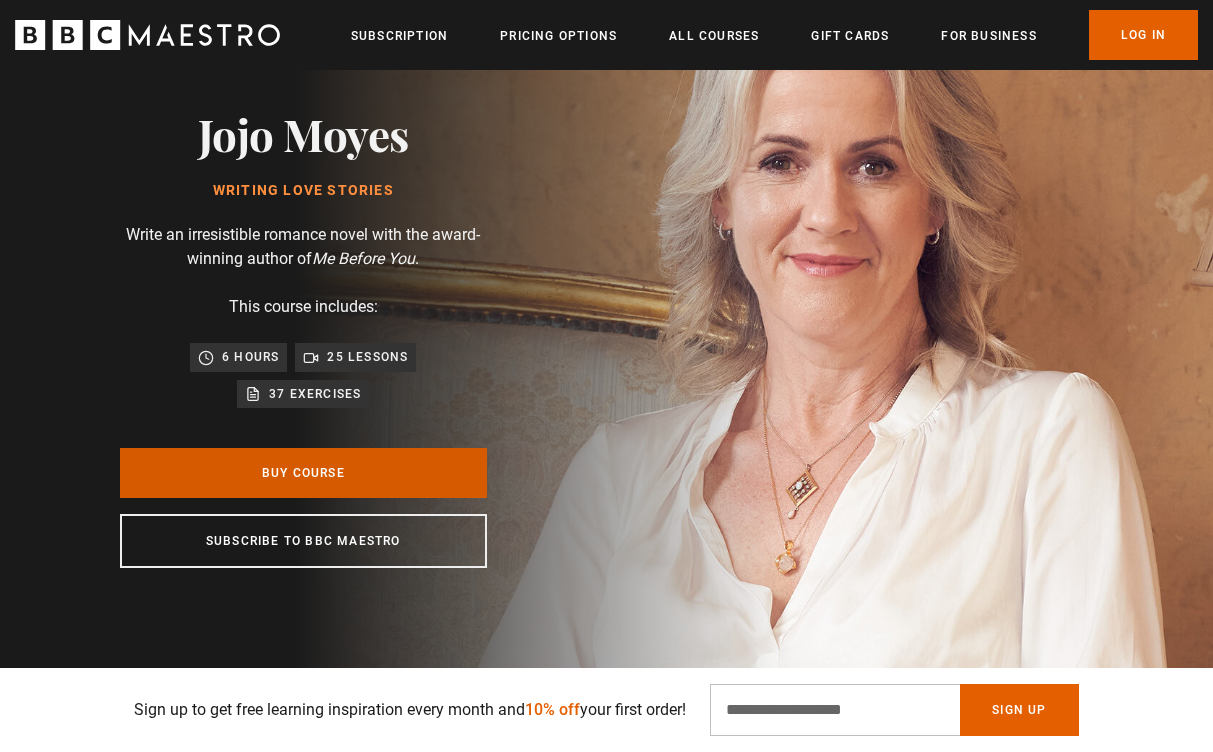click on "Buy Course" at bounding box center [303, 473] 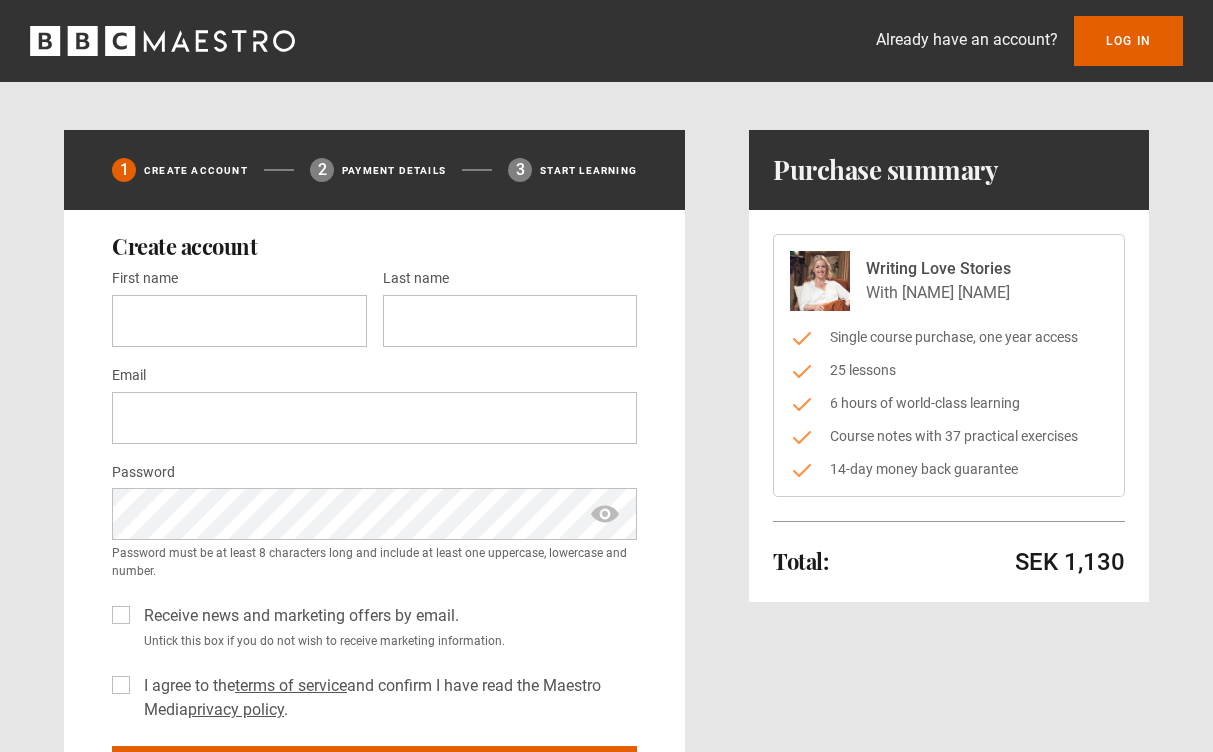 scroll, scrollTop: 0, scrollLeft: 0, axis: both 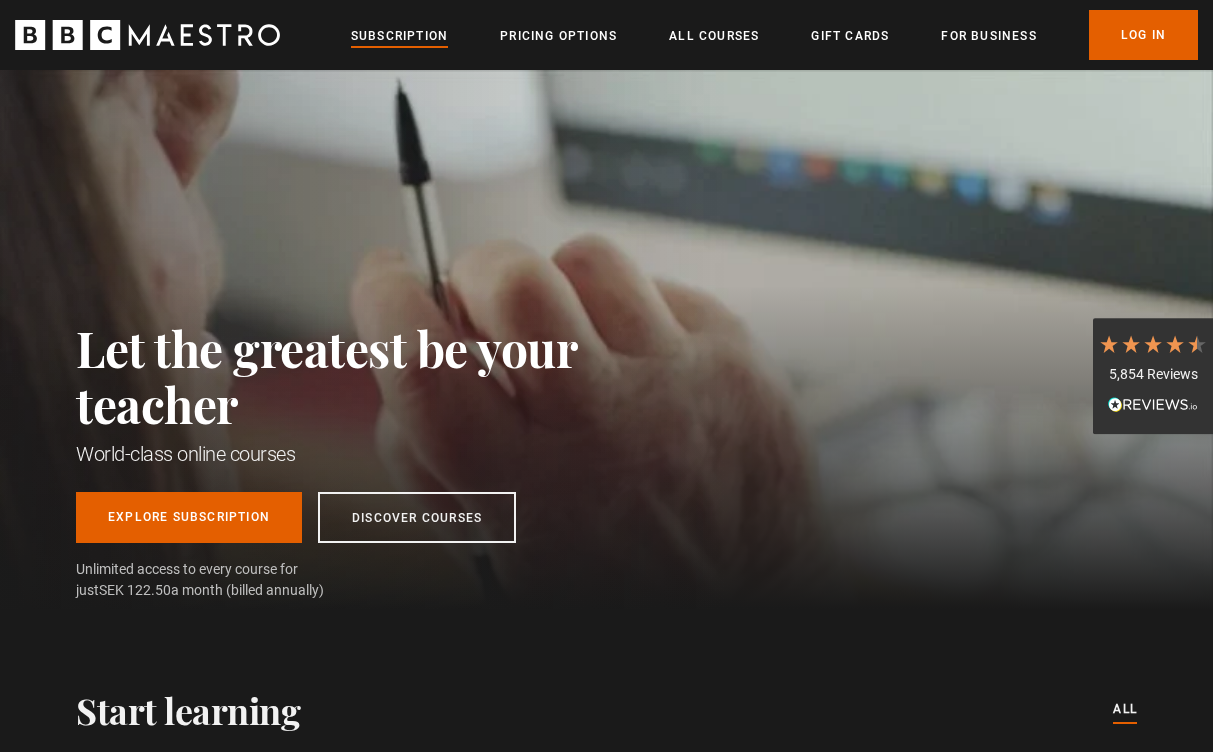 click on "Subscription" at bounding box center (399, 36) 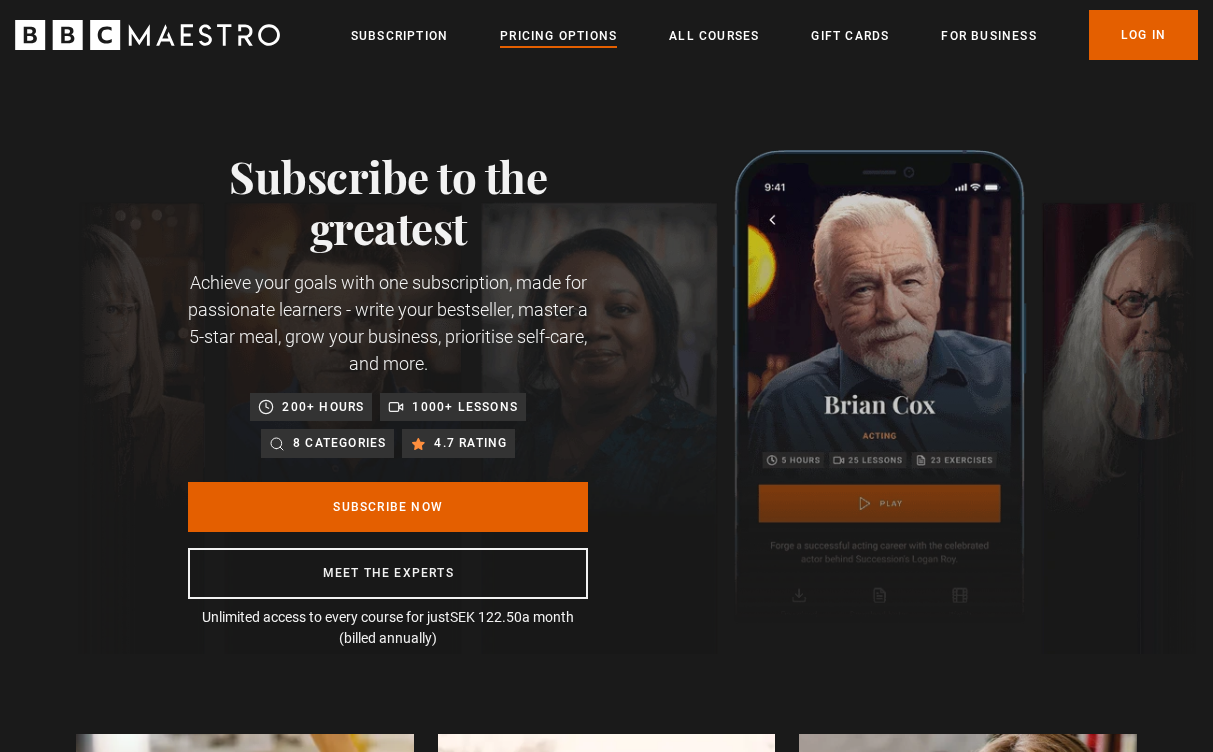 scroll, scrollTop: 0, scrollLeft: 0, axis: both 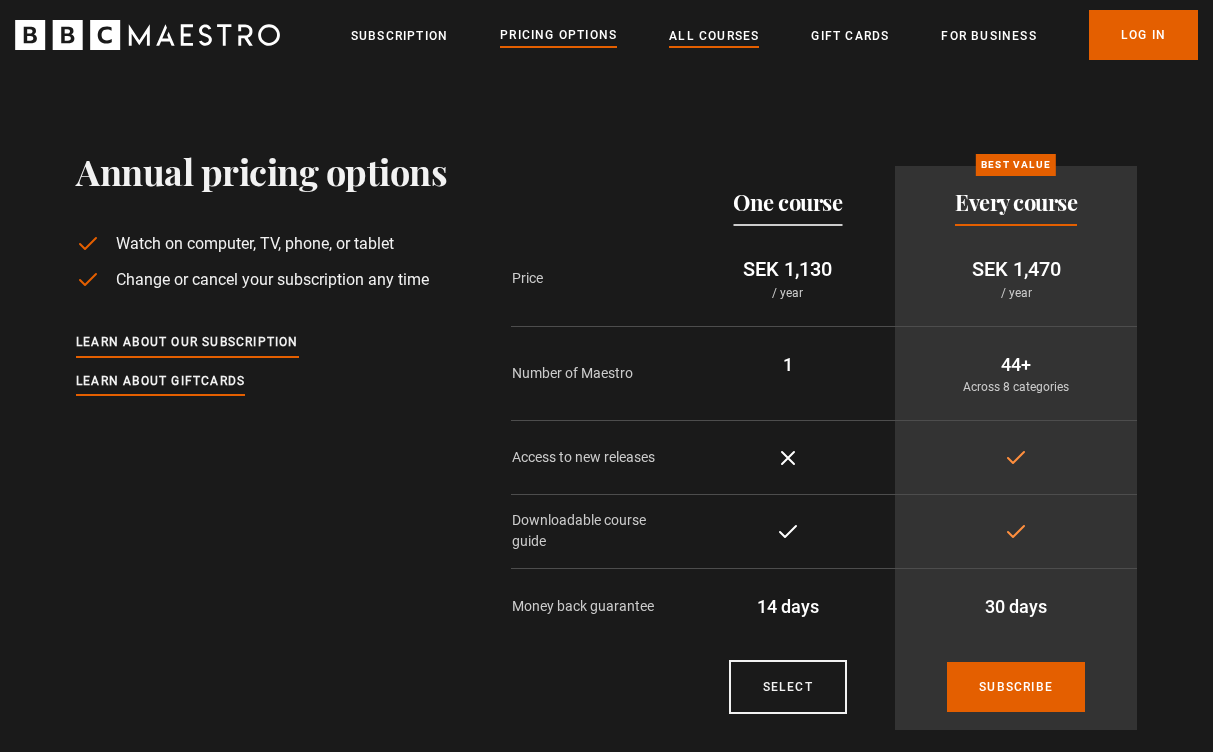 click on "All Courses" at bounding box center [714, 36] 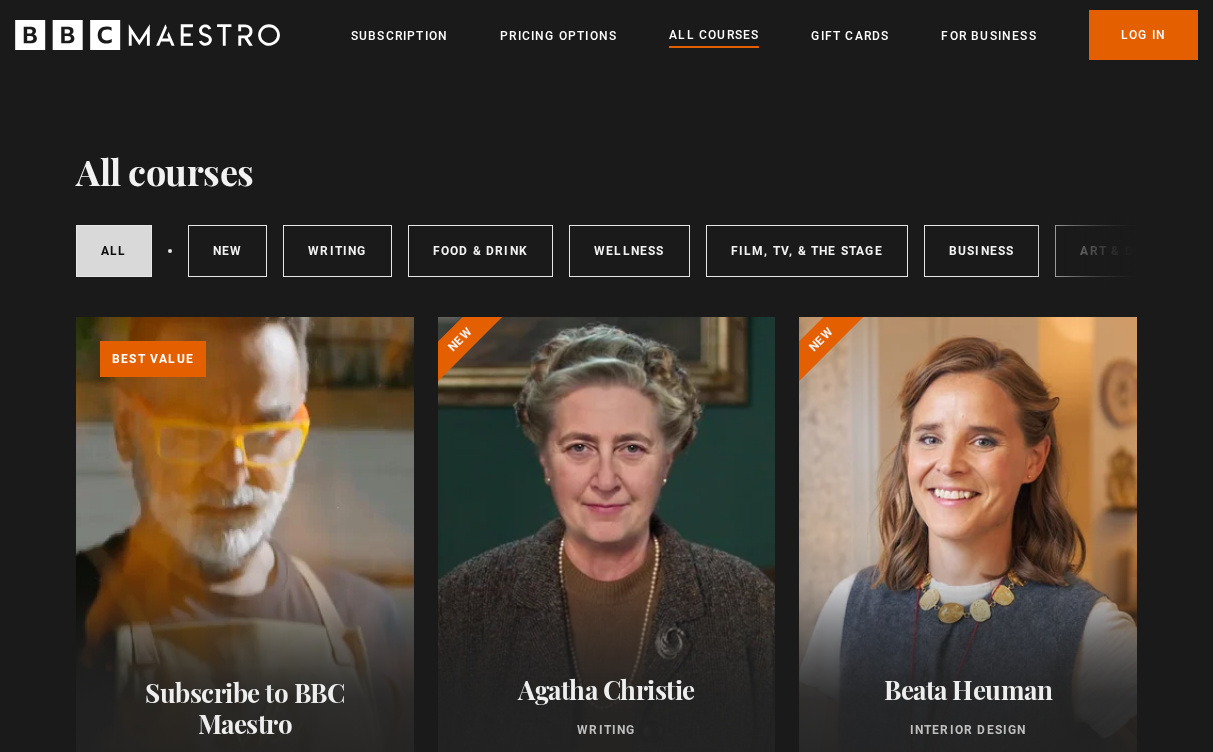 scroll, scrollTop: 0, scrollLeft: 0, axis: both 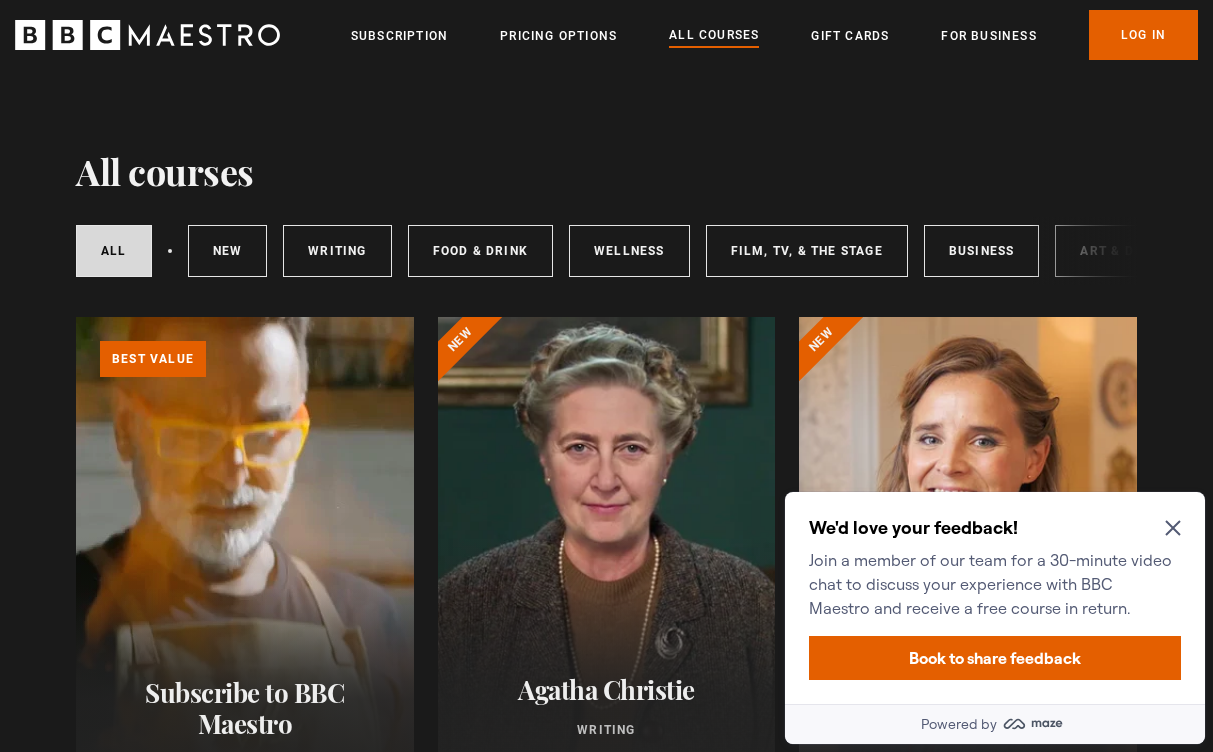 click on "We'd love your feedback!" at bounding box center [991, 528] 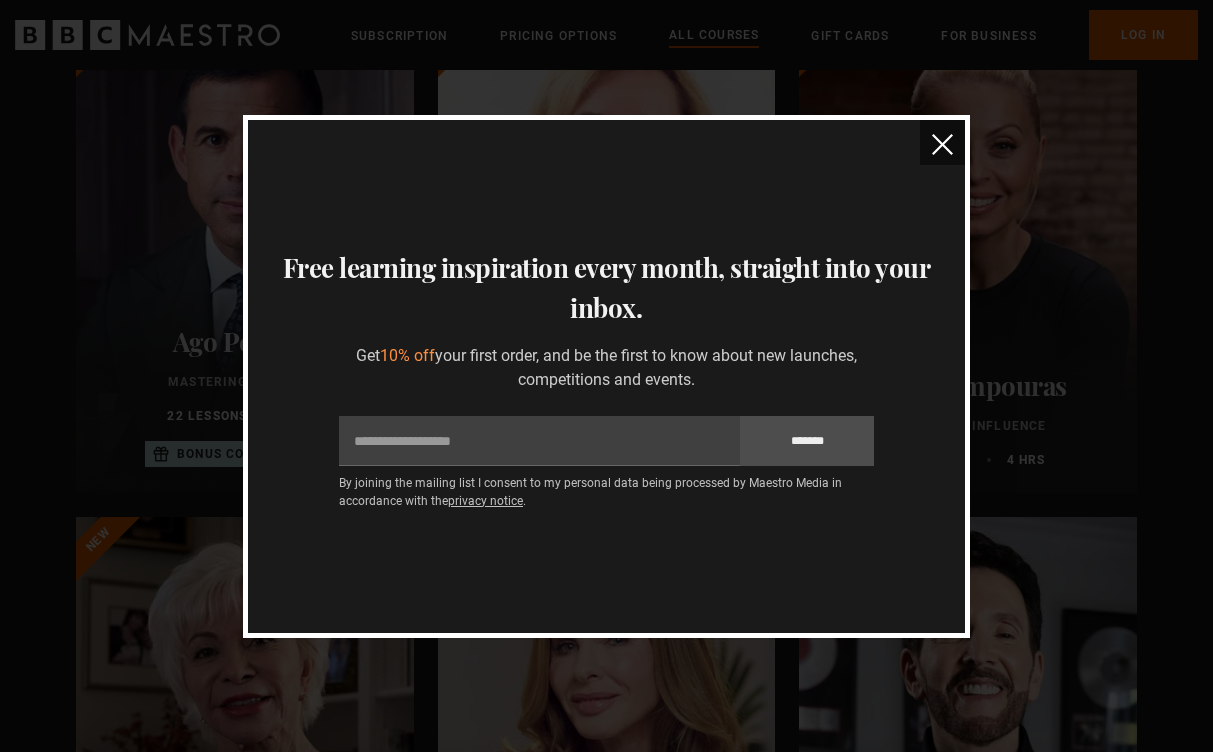 scroll, scrollTop: 739, scrollLeft: 0, axis: vertical 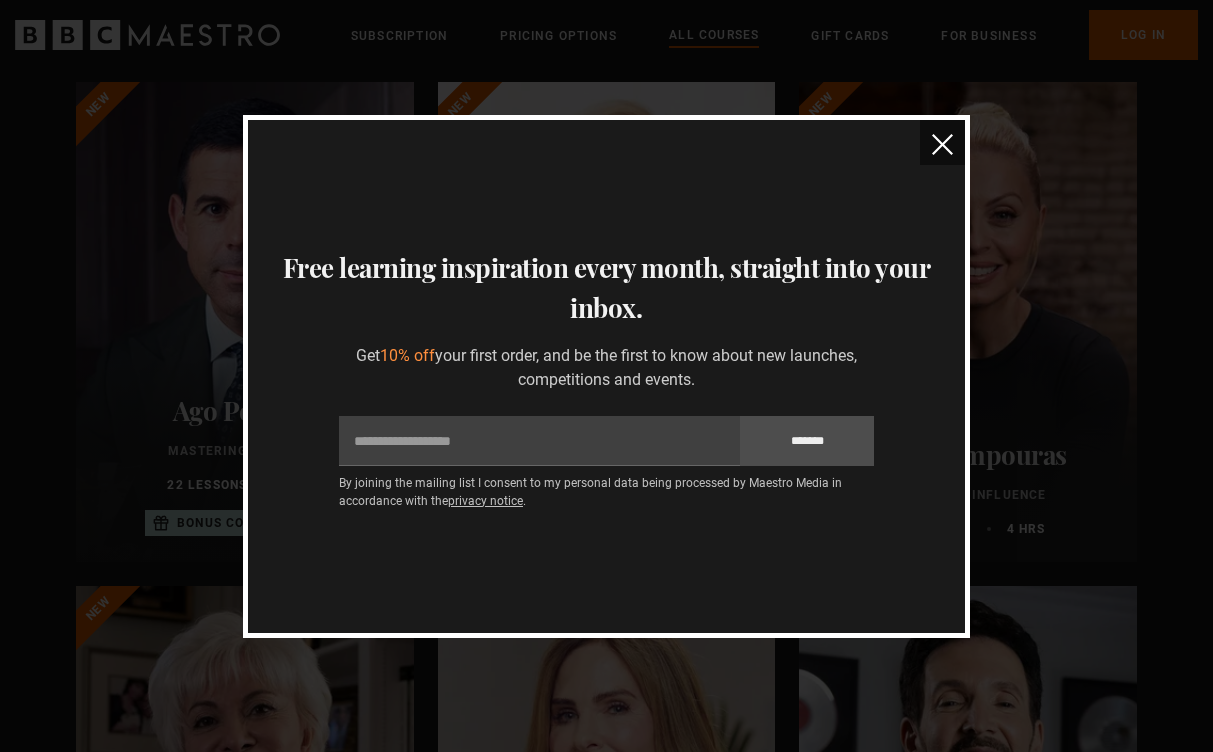 click at bounding box center [942, 144] 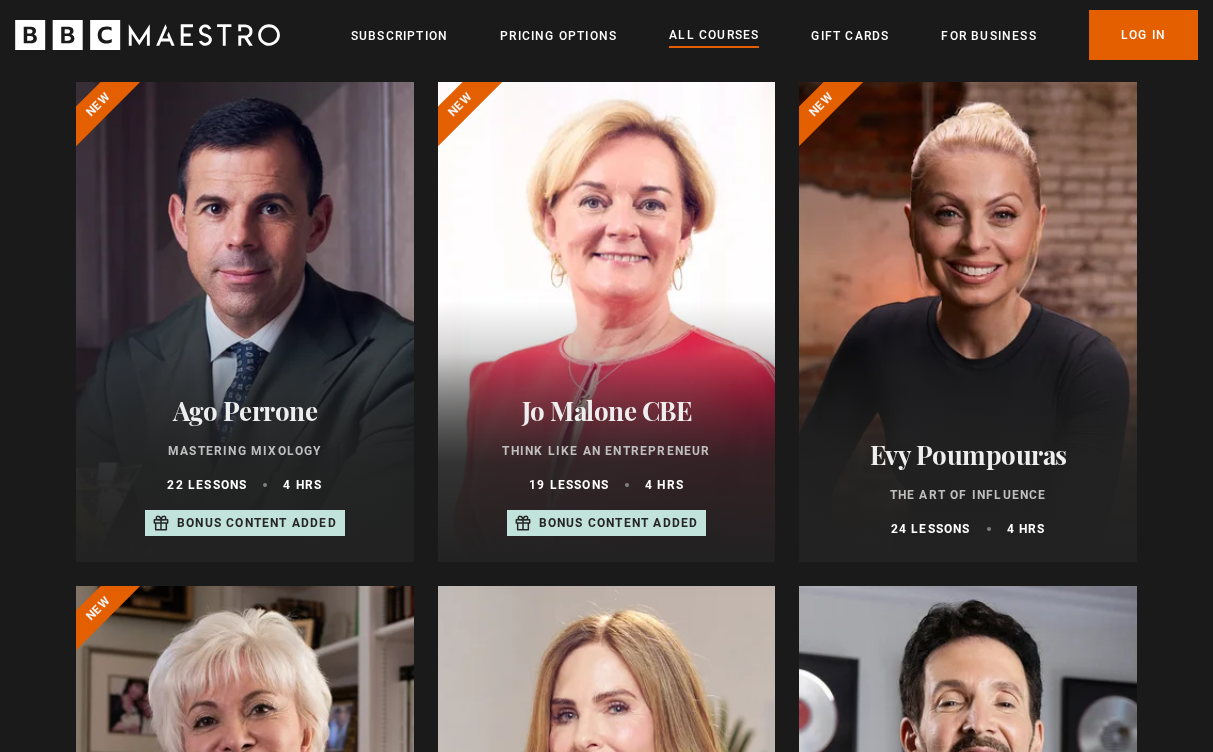 click 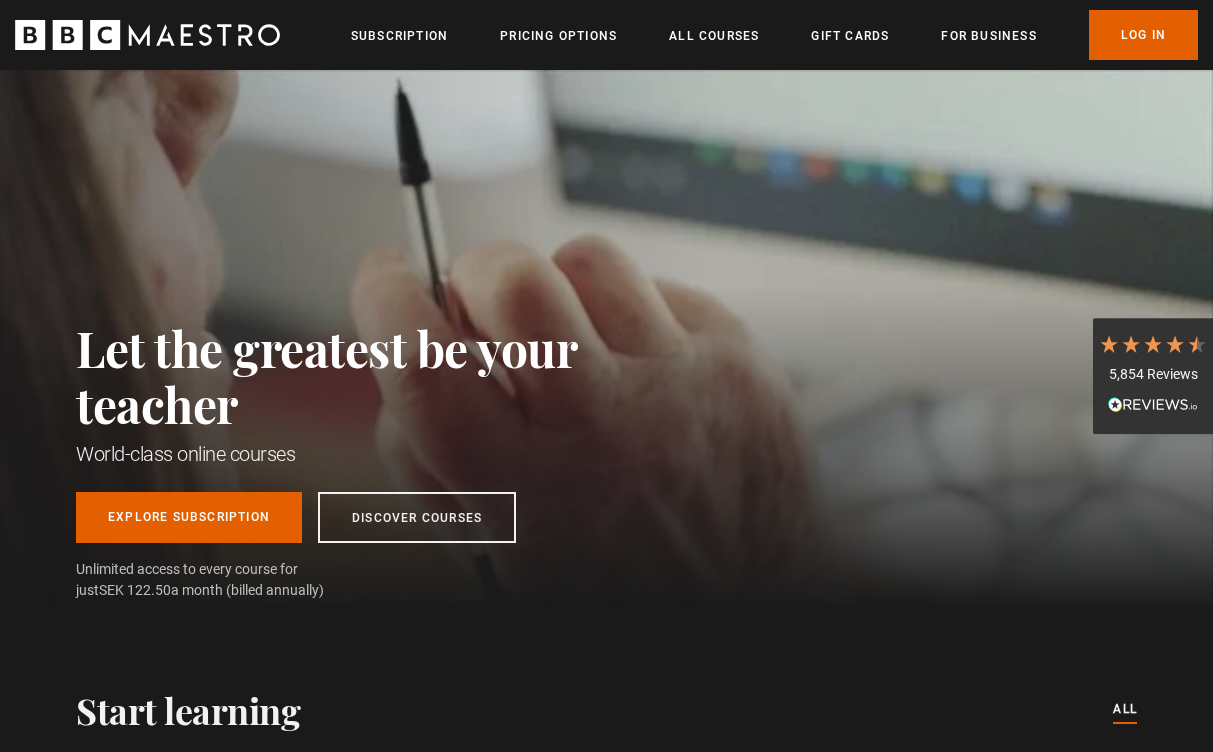 scroll, scrollTop: 0, scrollLeft: 0, axis: both 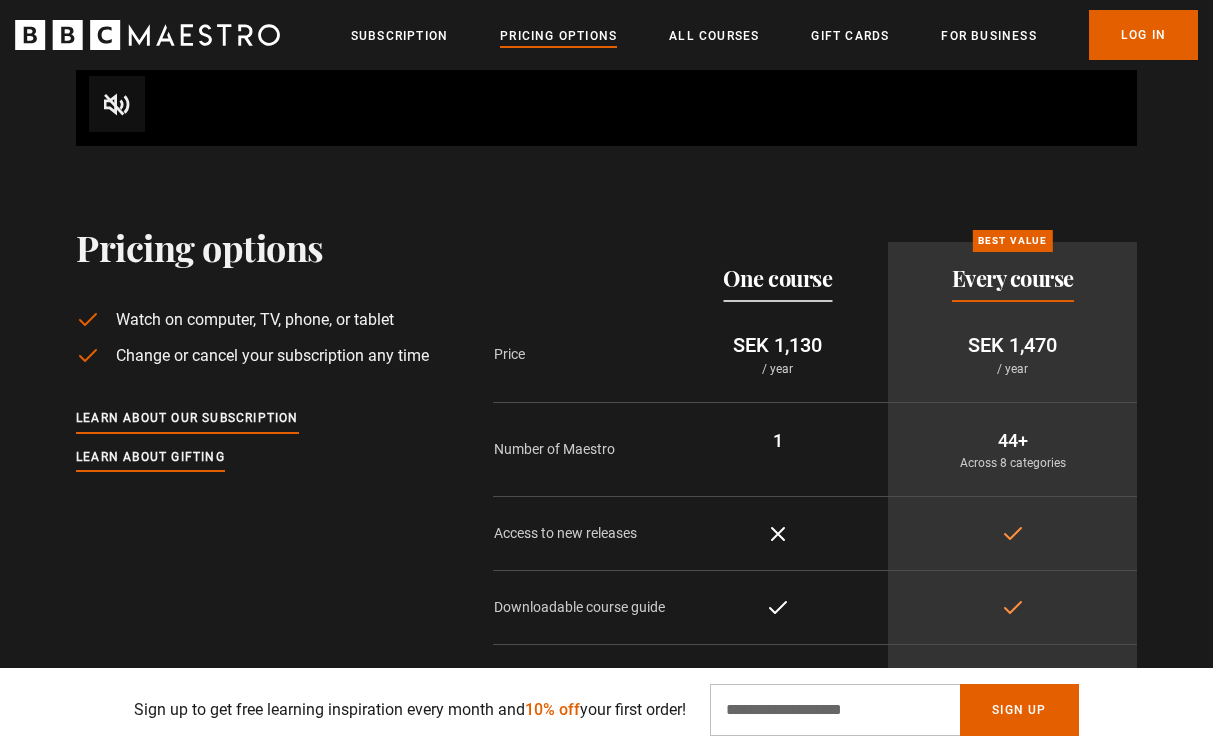 click on "Pricing Options" at bounding box center (558, 36) 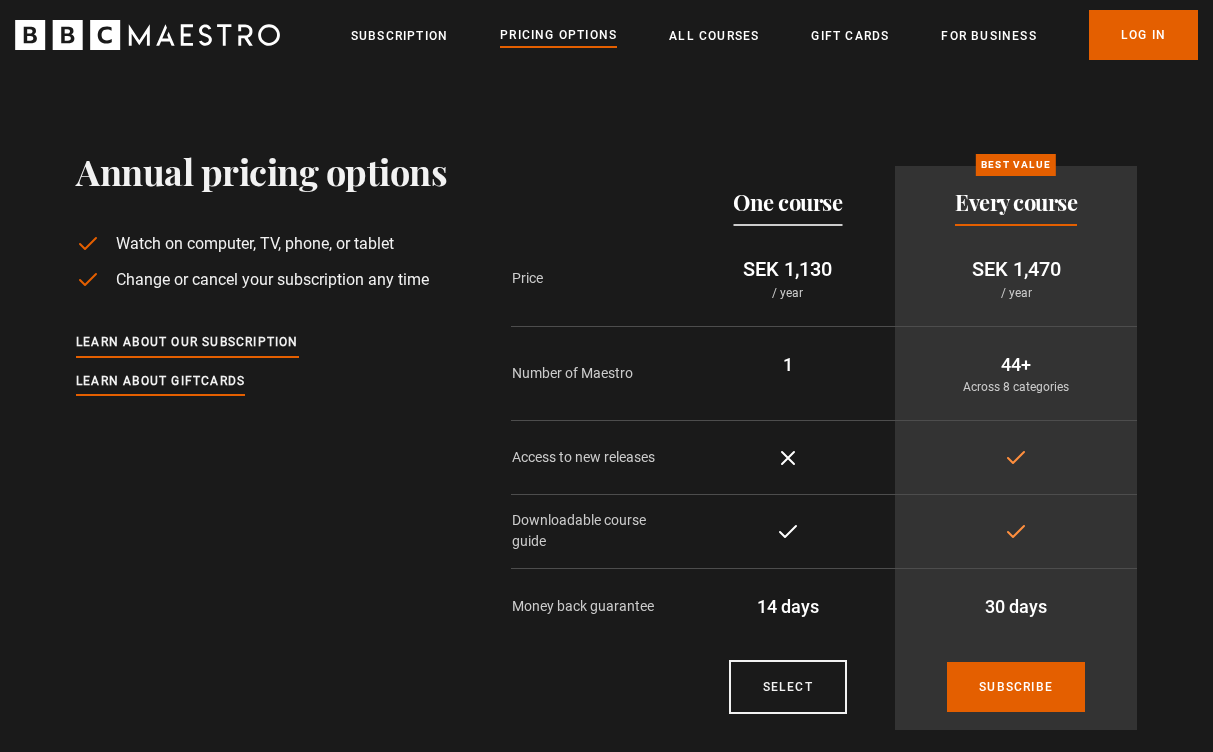 scroll, scrollTop: 0, scrollLeft: 0, axis: both 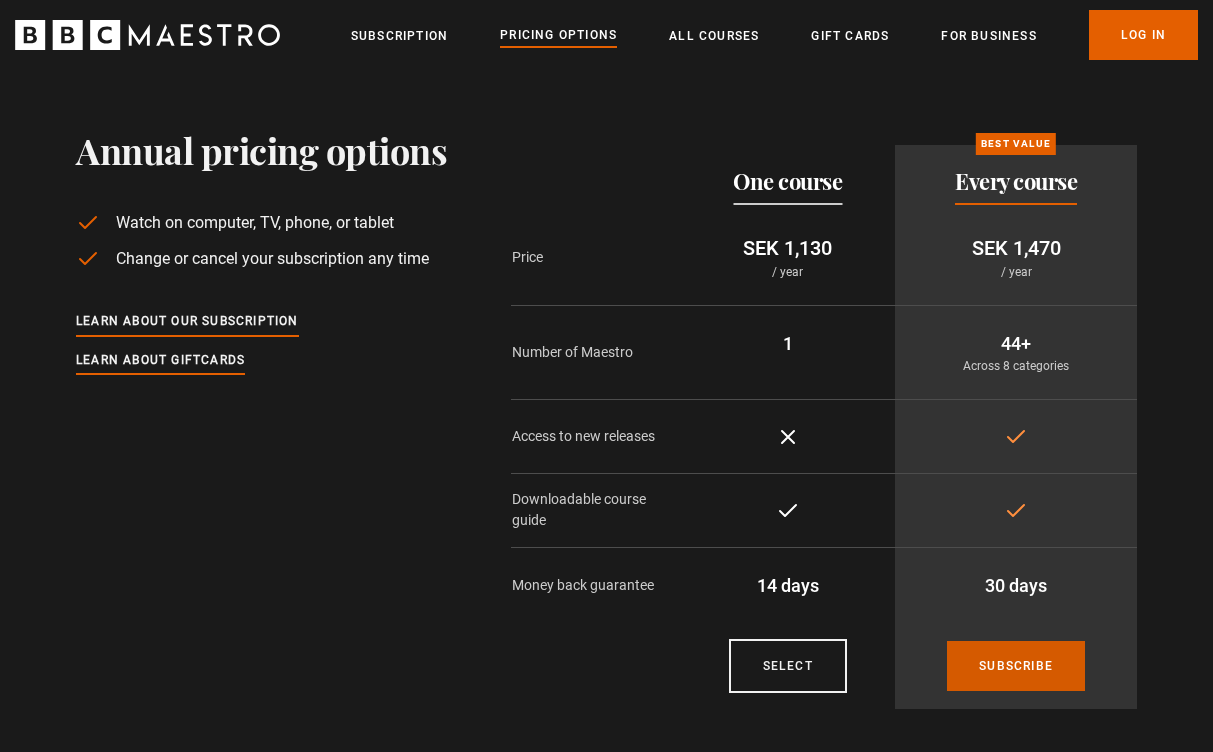 click on "Subscribe" at bounding box center [1016, 666] 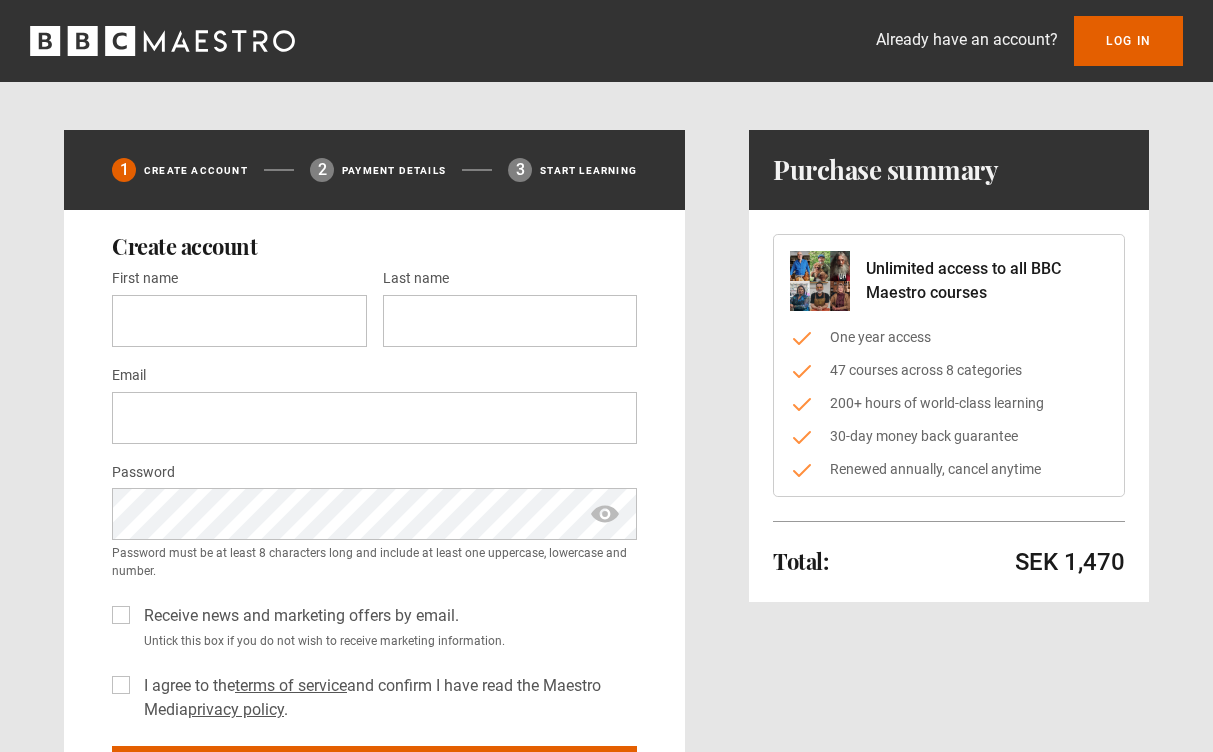 scroll, scrollTop: 0, scrollLeft: 0, axis: both 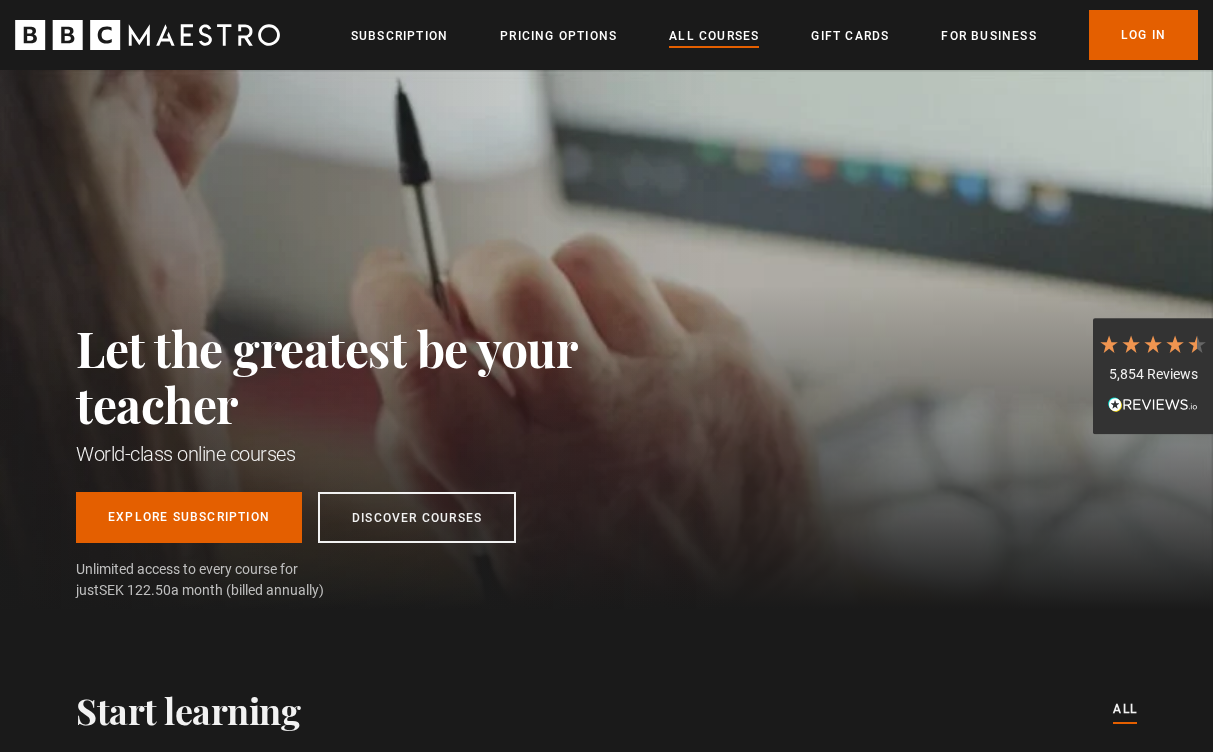 click on "All Courses" at bounding box center (714, 36) 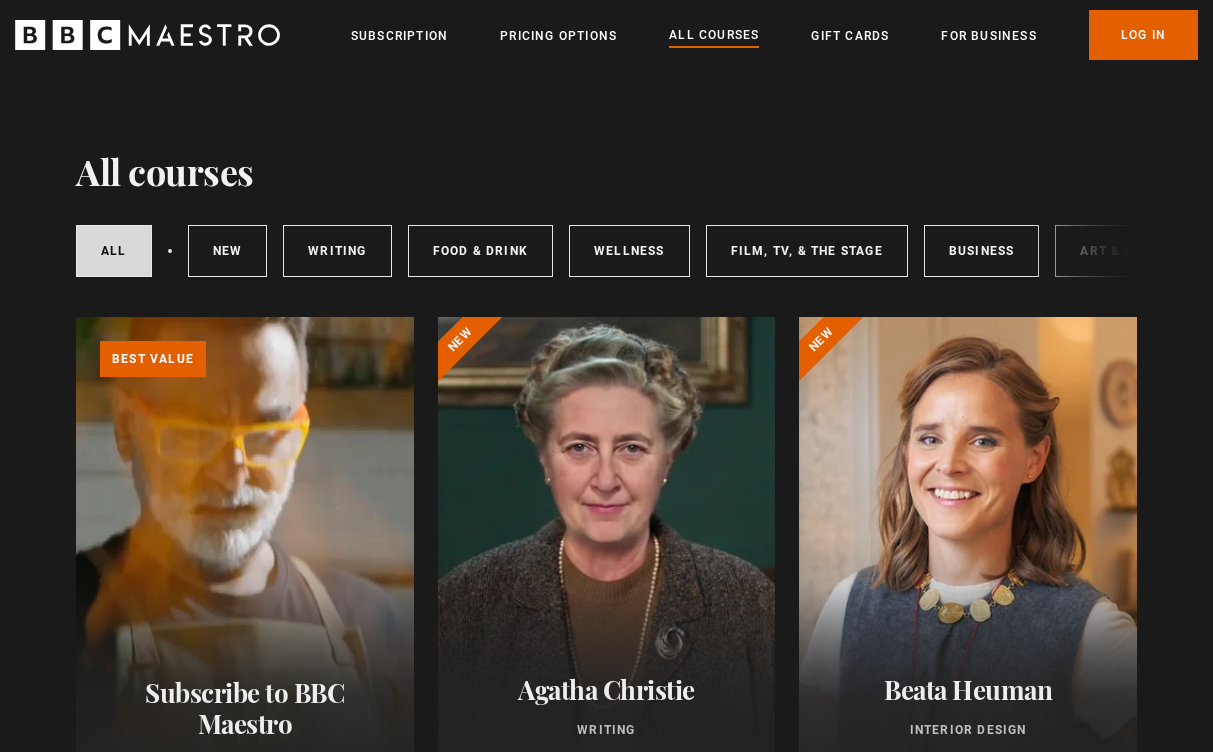 scroll, scrollTop: 0, scrollLeft: 0, axis: both 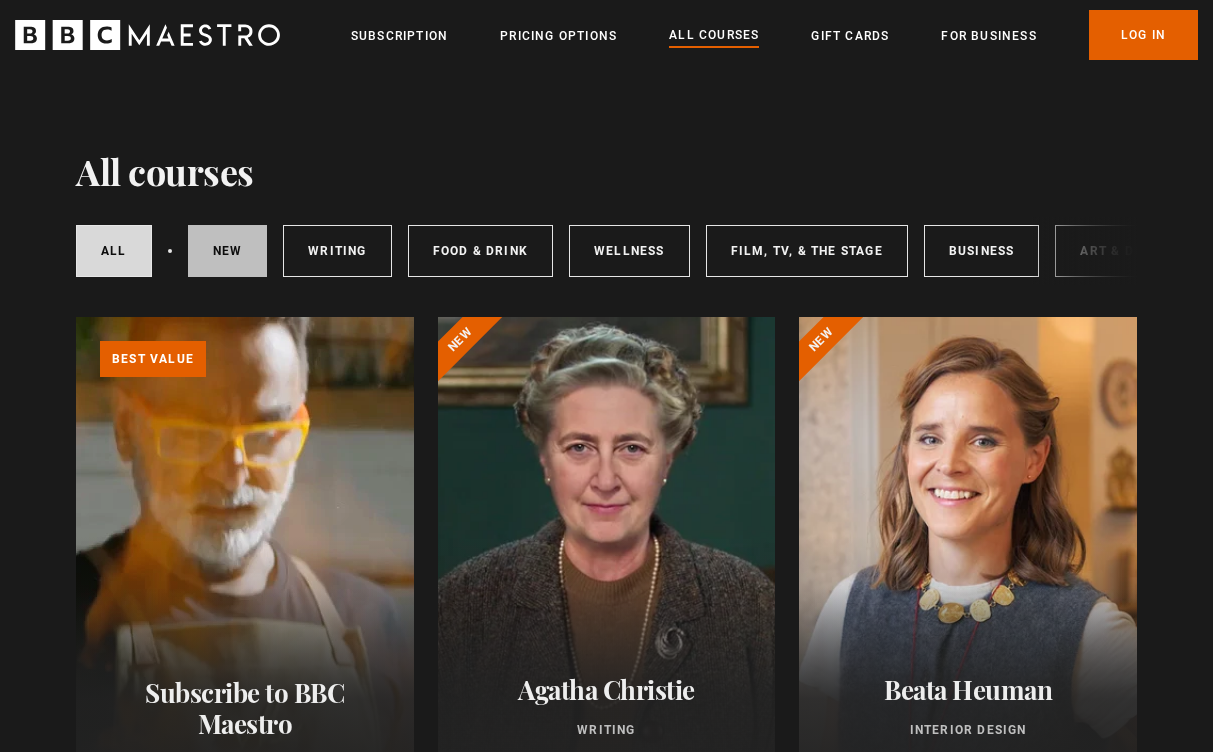 click on "New courses" at bounding box center [228, 251] 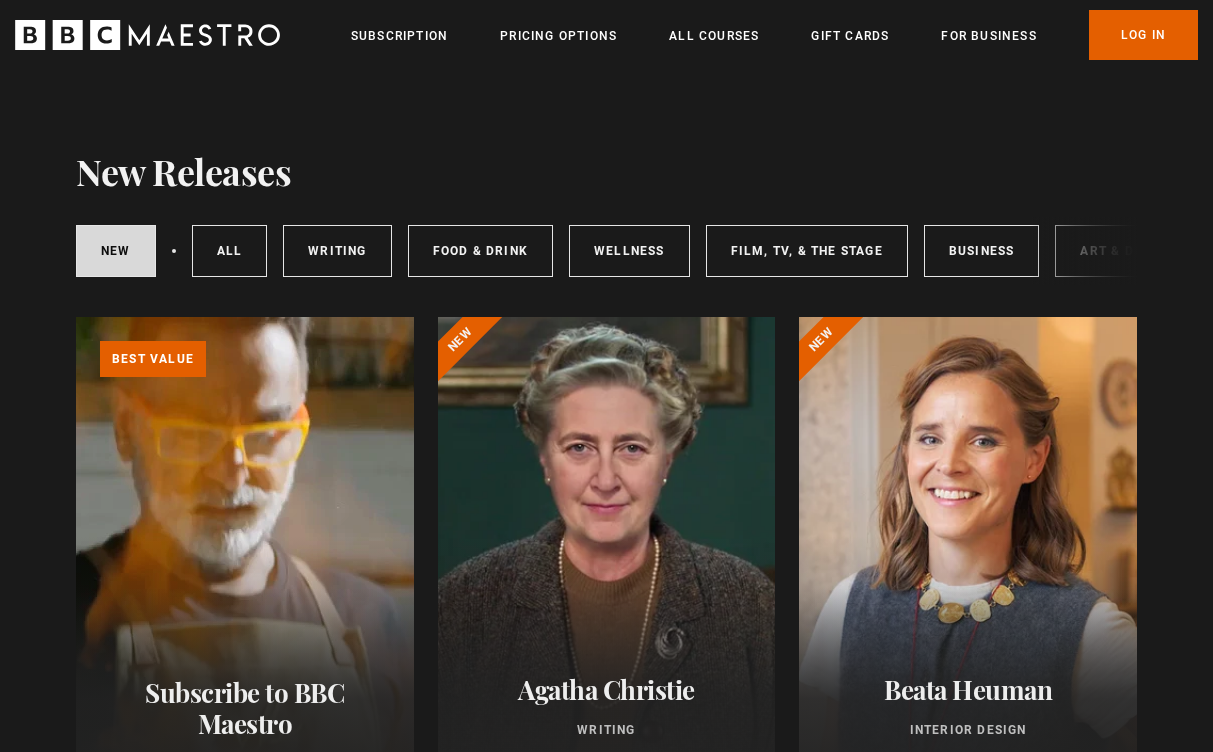 scroll, scrollTop: 0, scrollLeft: 0, axis: both 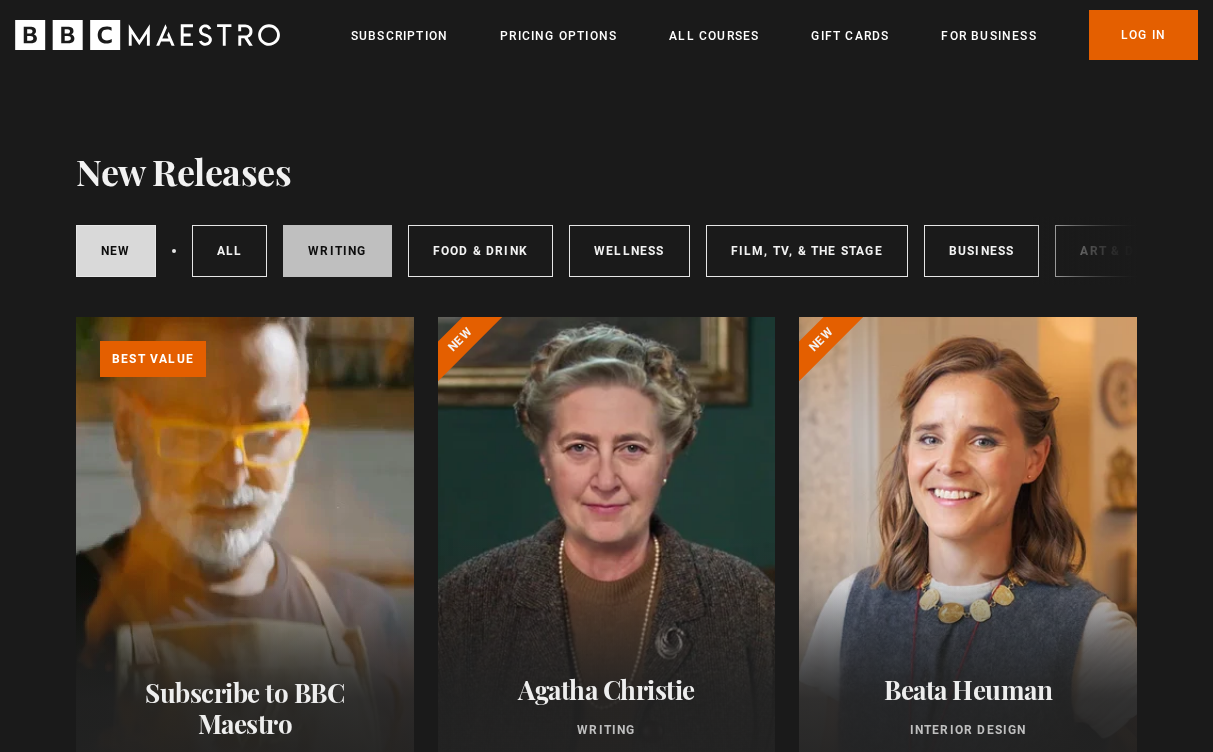 click on "Writing" at bounding box center [337, 251] 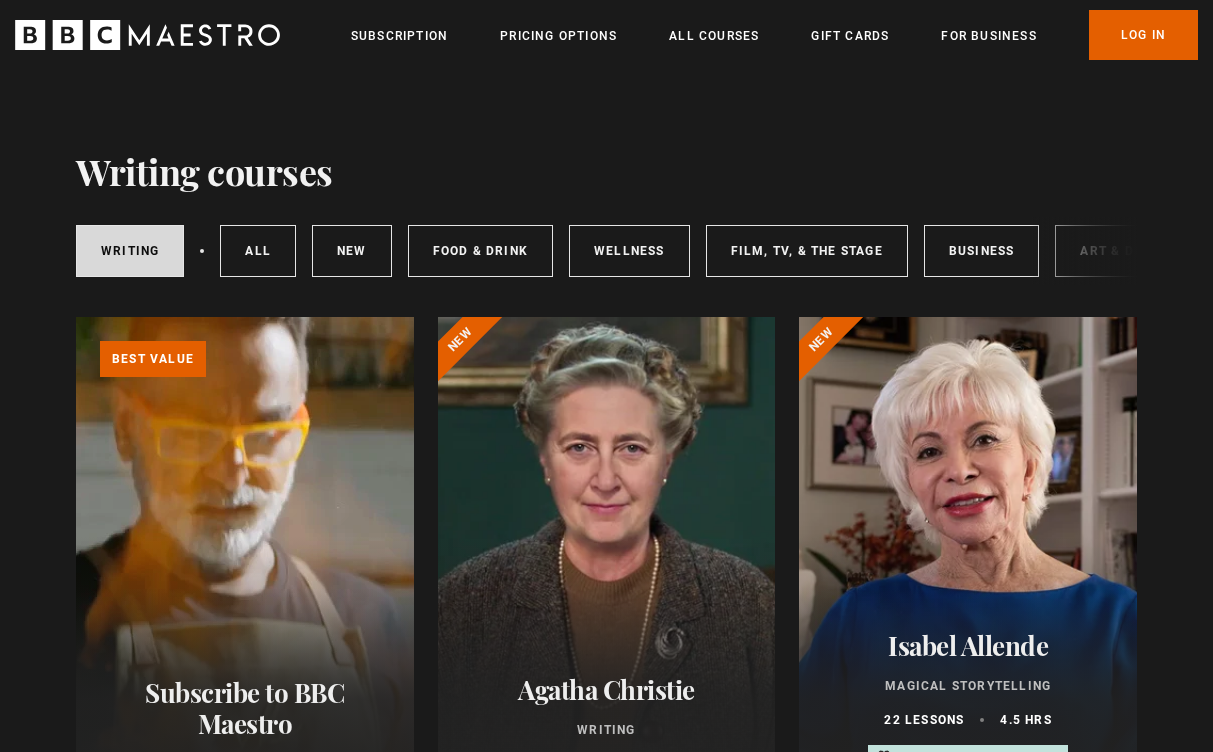 scroll, scrollTop: 0, scrollLeft: 0, axis: both 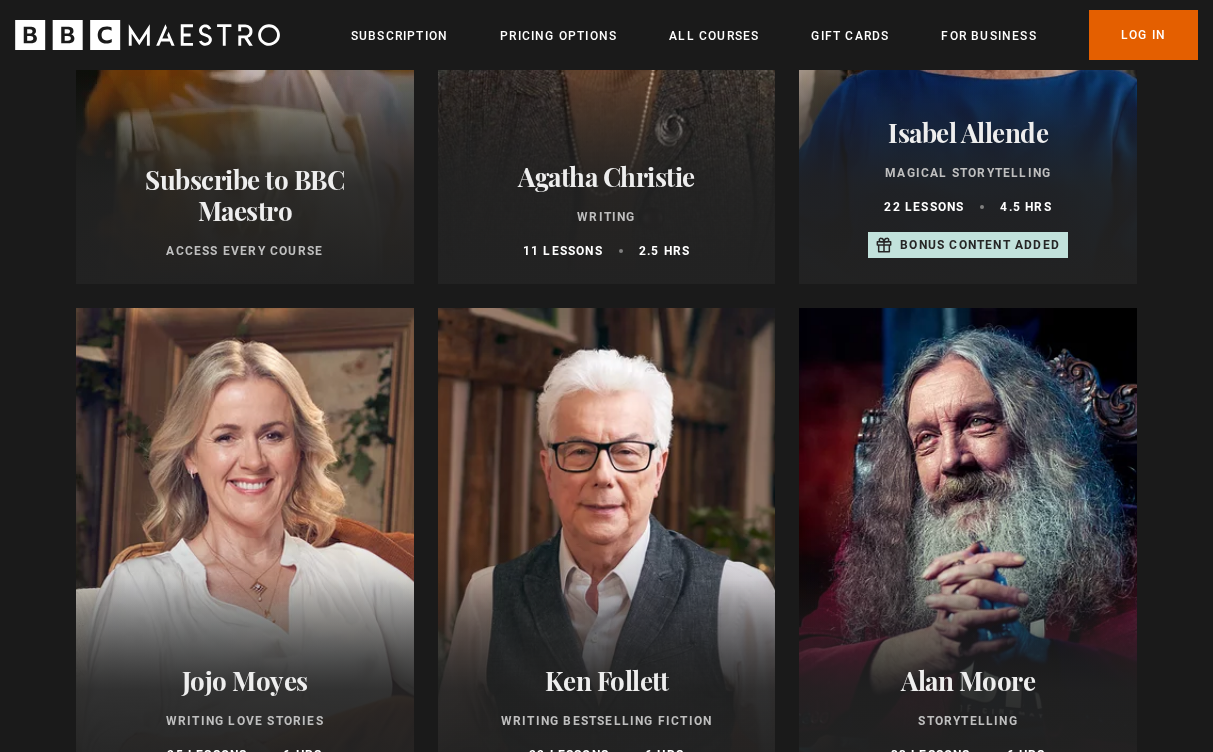 click at bounding box center [245, 548] 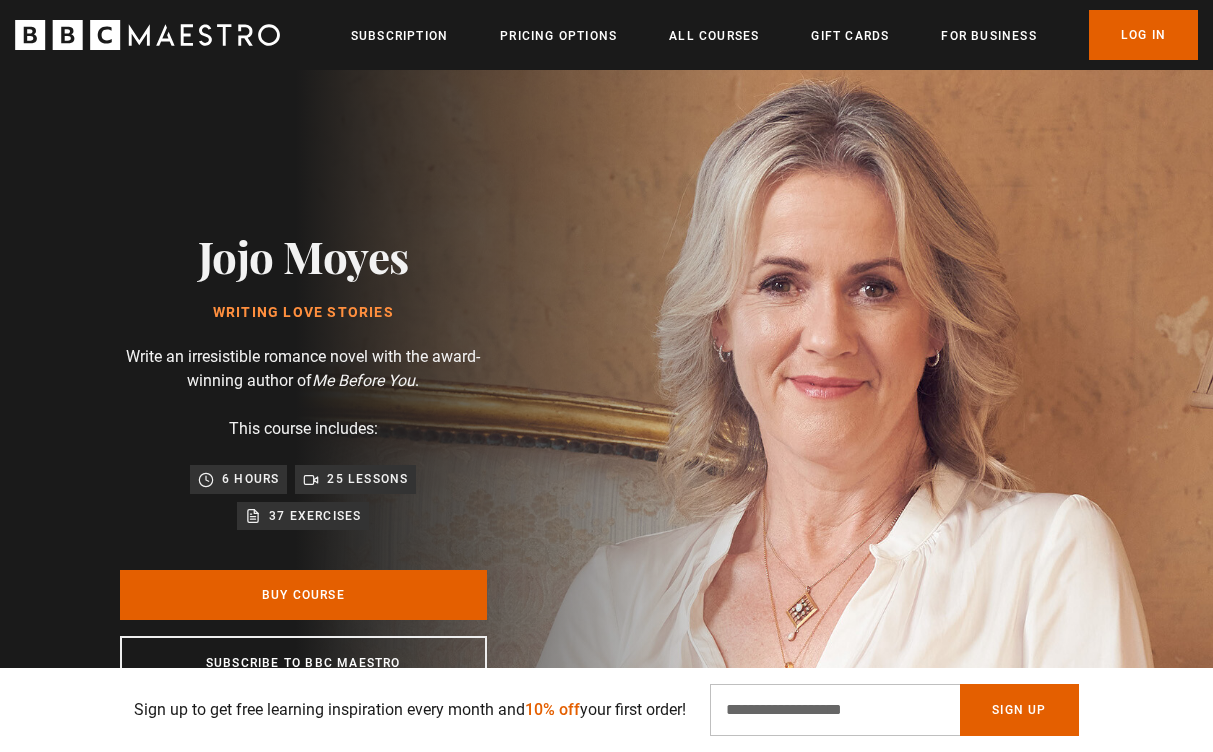 scroll, scrollTop: 65, scrollLeft: 0, axis: vertical 